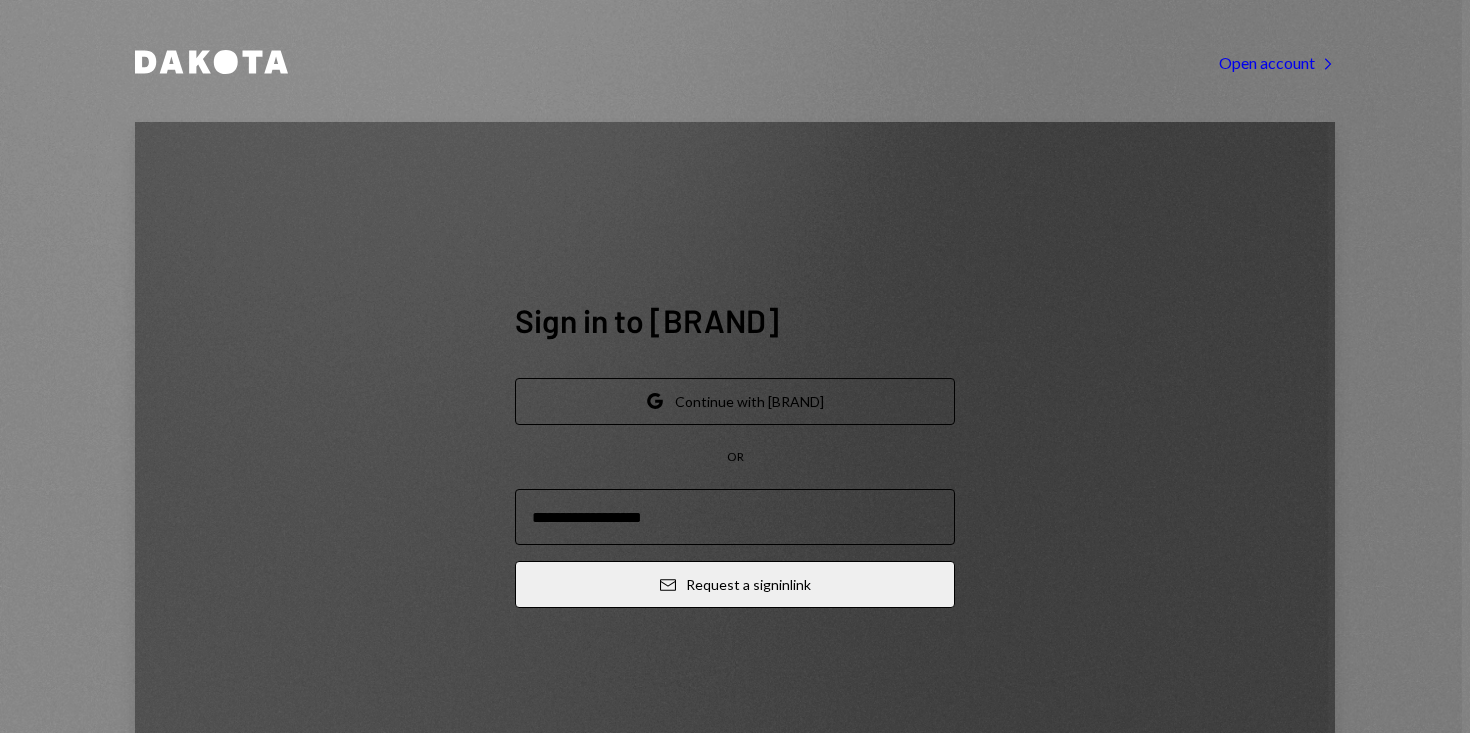 scroll, scrollTop: 0, scrollLeft: 0, axis: both 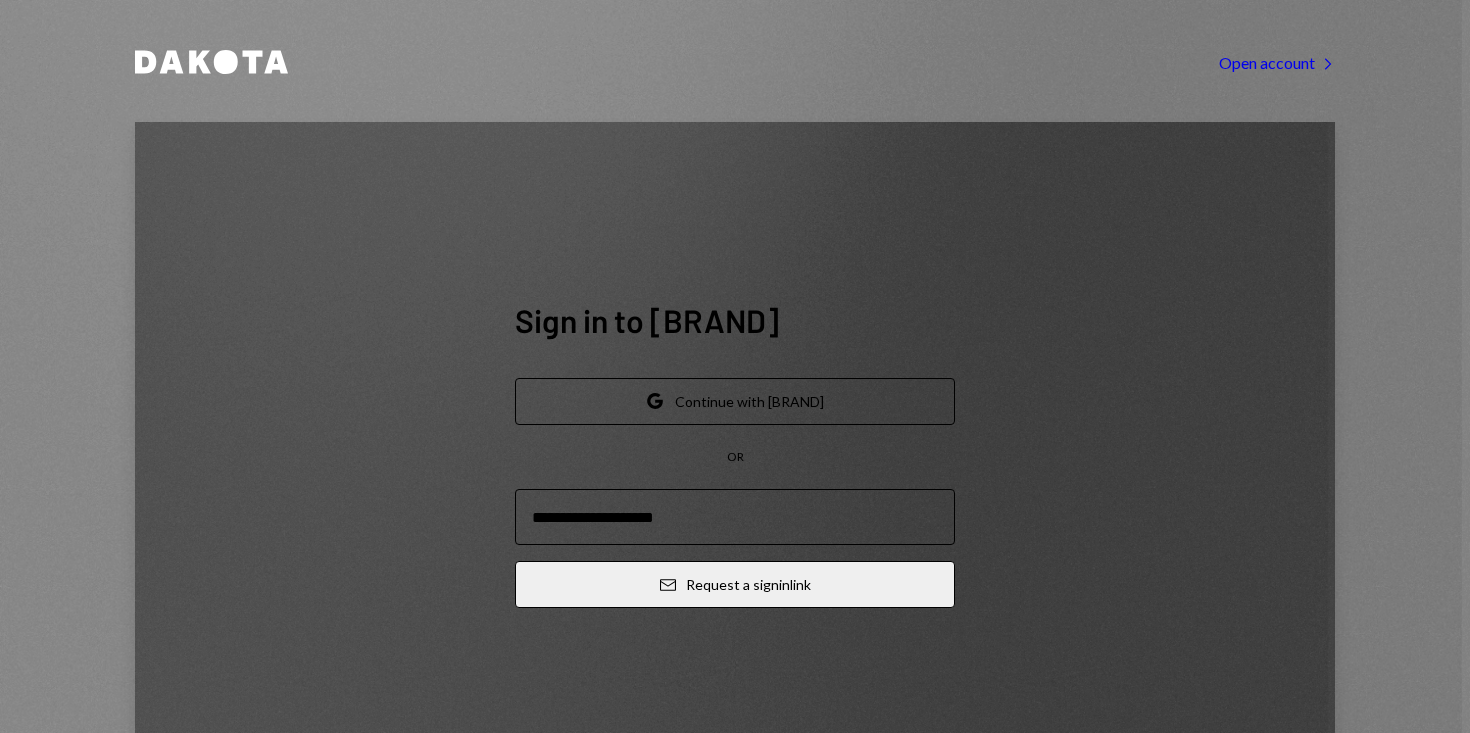 click on "Google  Continue with Google" at bounding box center [735, 401] 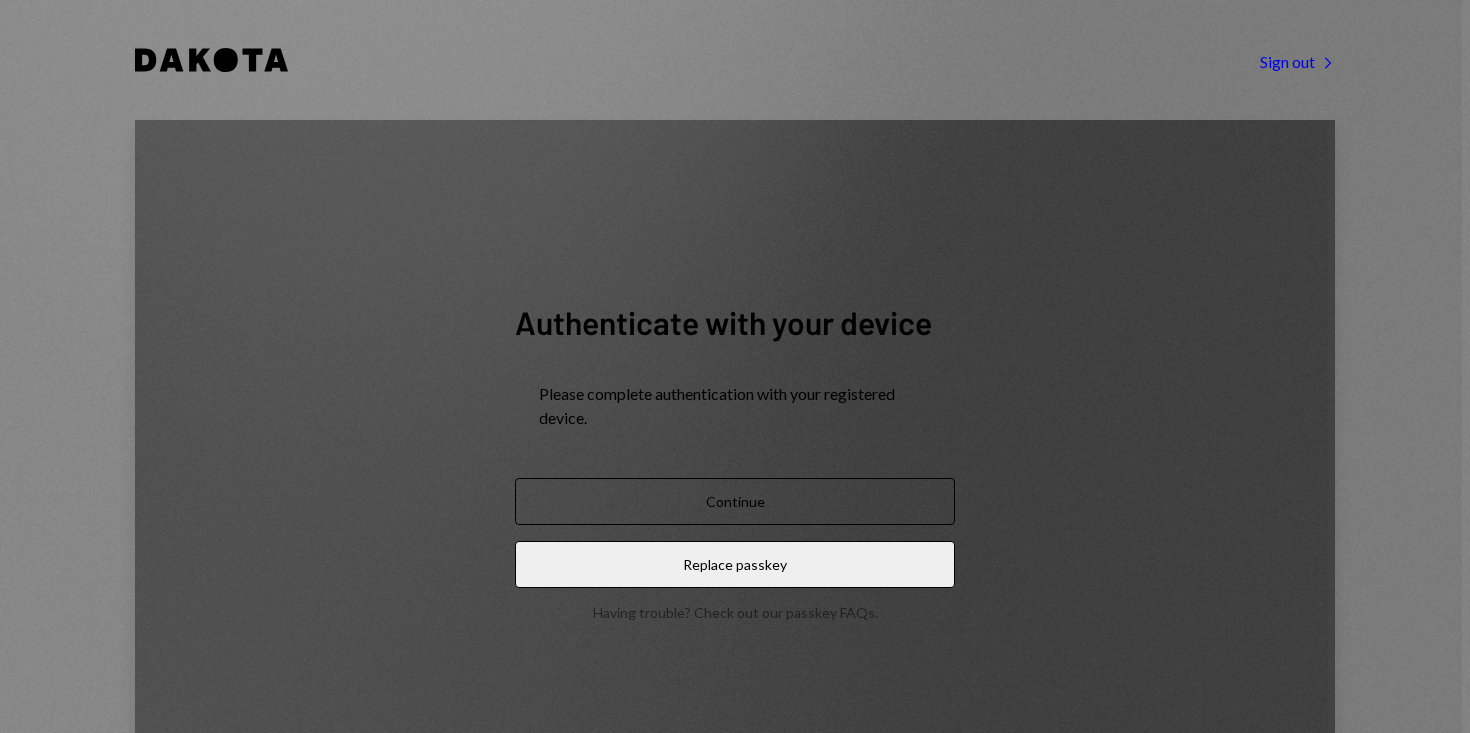 scroll, scrollTop: 0, scrollLeft: 0, axis: both 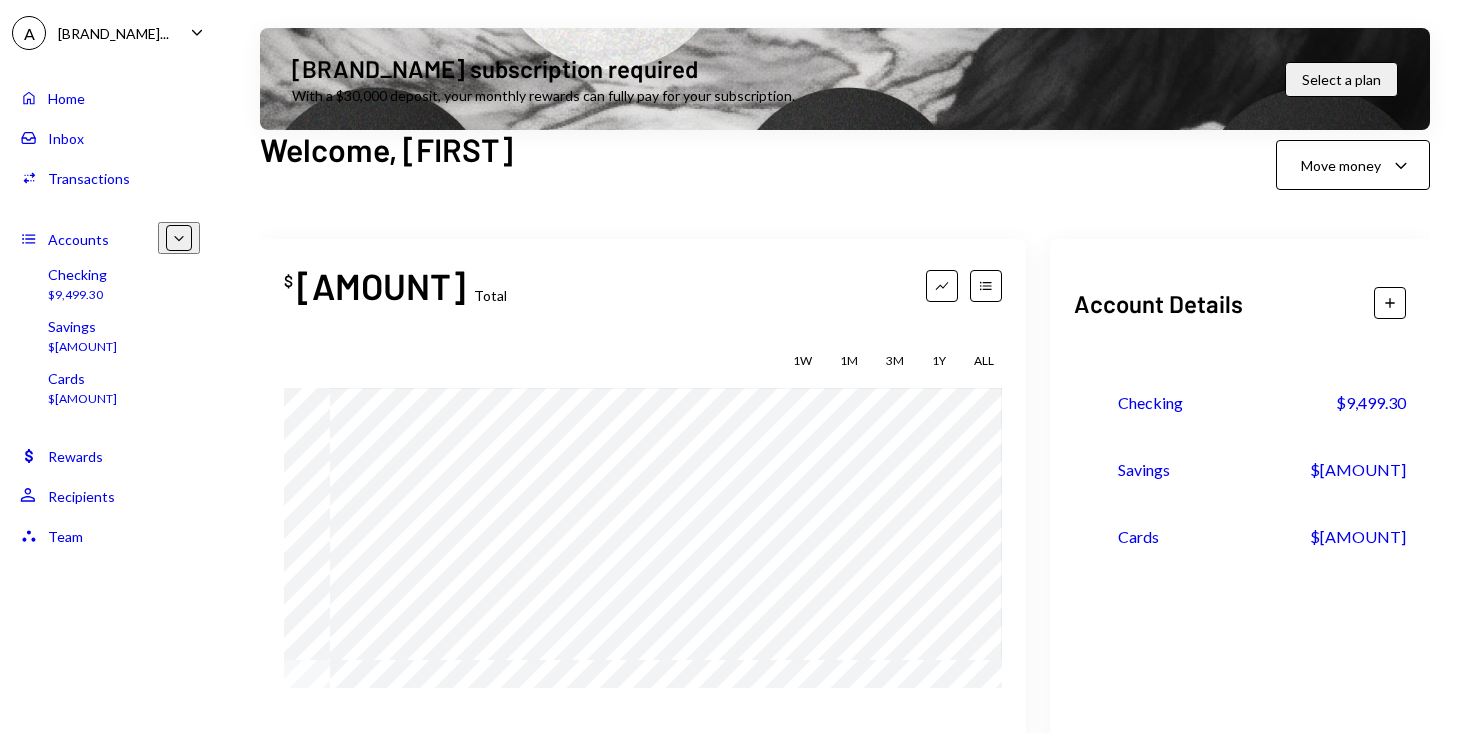 click on "Dollar Checking $[AMOUNT]" at bounding box center (1240, 403) 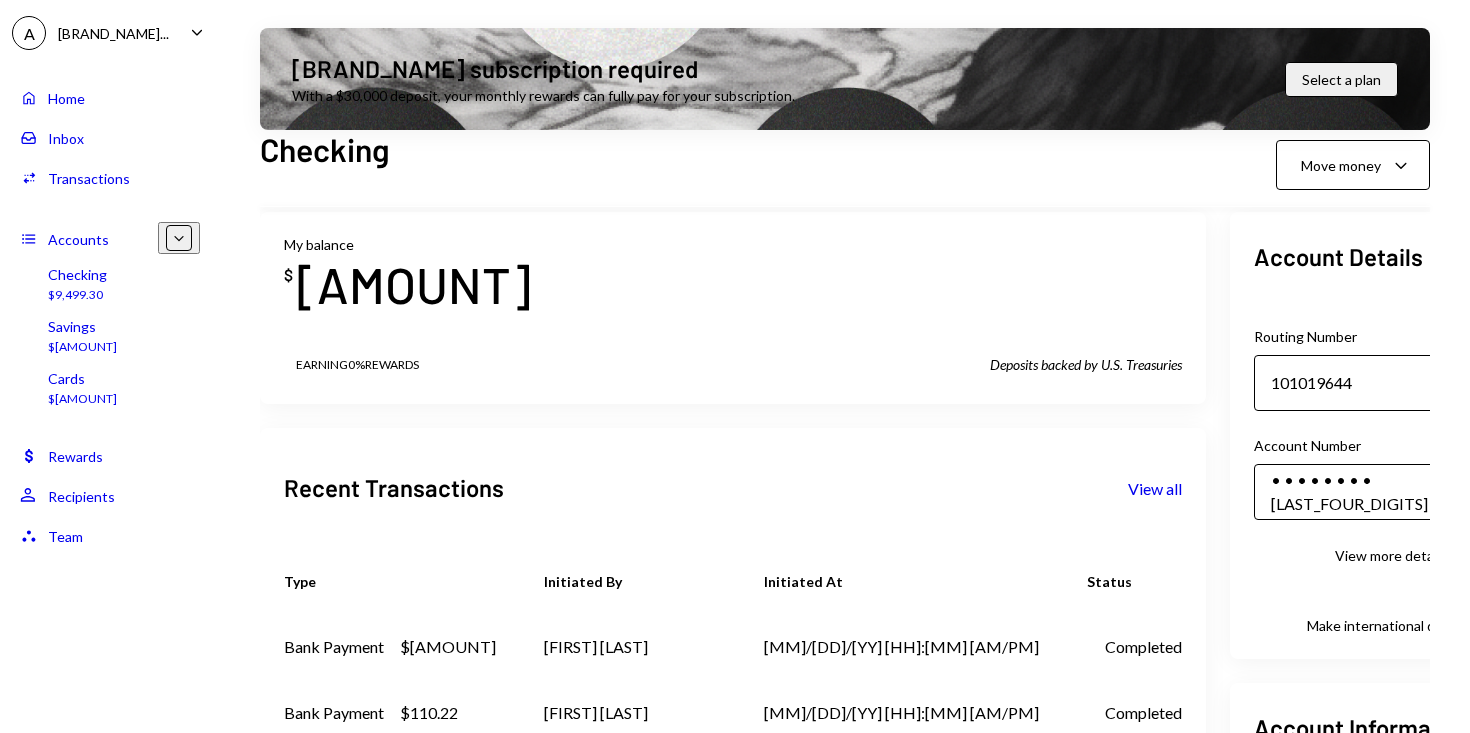 scroll, scrollTop: 87, scrollLeft: 0, axis: vertical 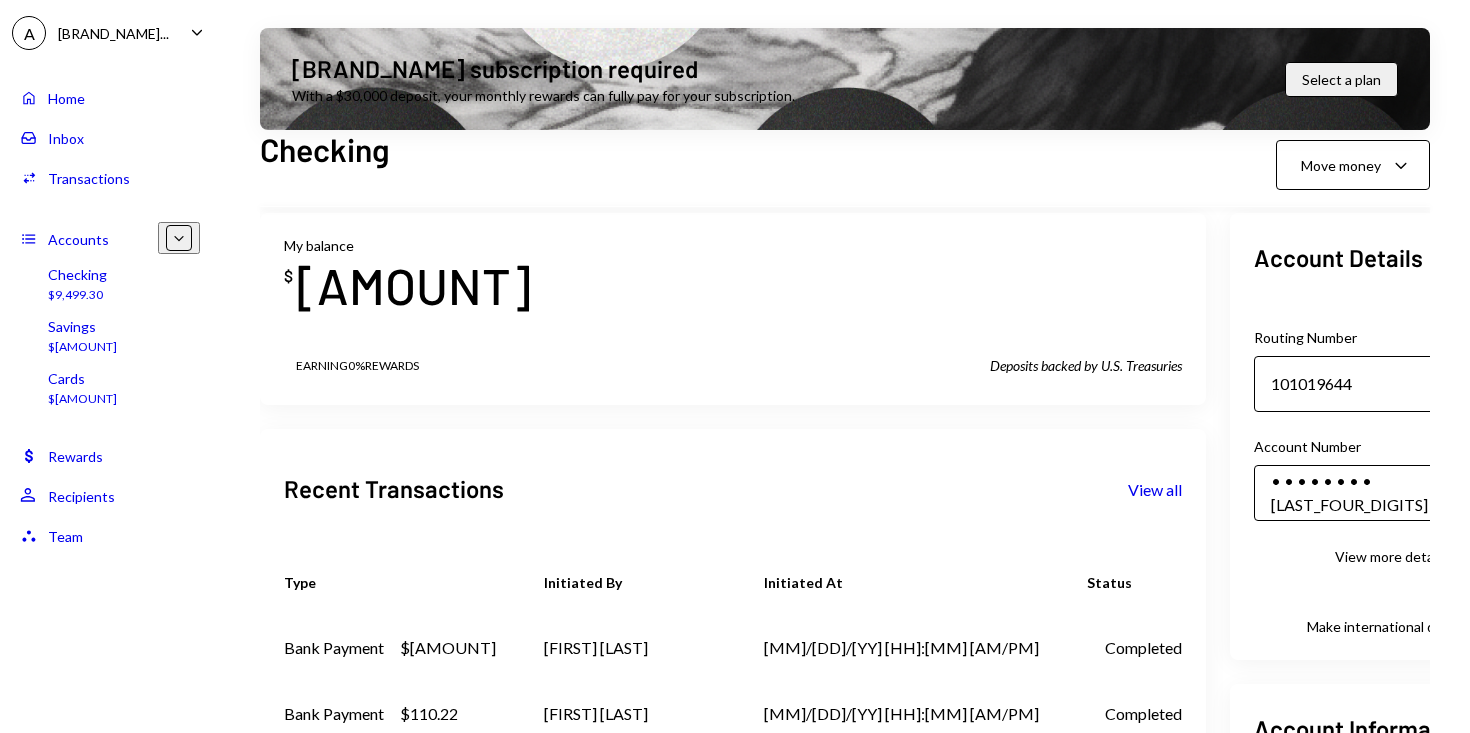 click on "Home Home Inbox Inbox Activities Transactions Accounts Accounts Caret Down Checking $[AMOUNT] Savings $0.00 Cards $0.00 Dollar Rewards User Recipients Team Team" at bounding box center (110, 305) 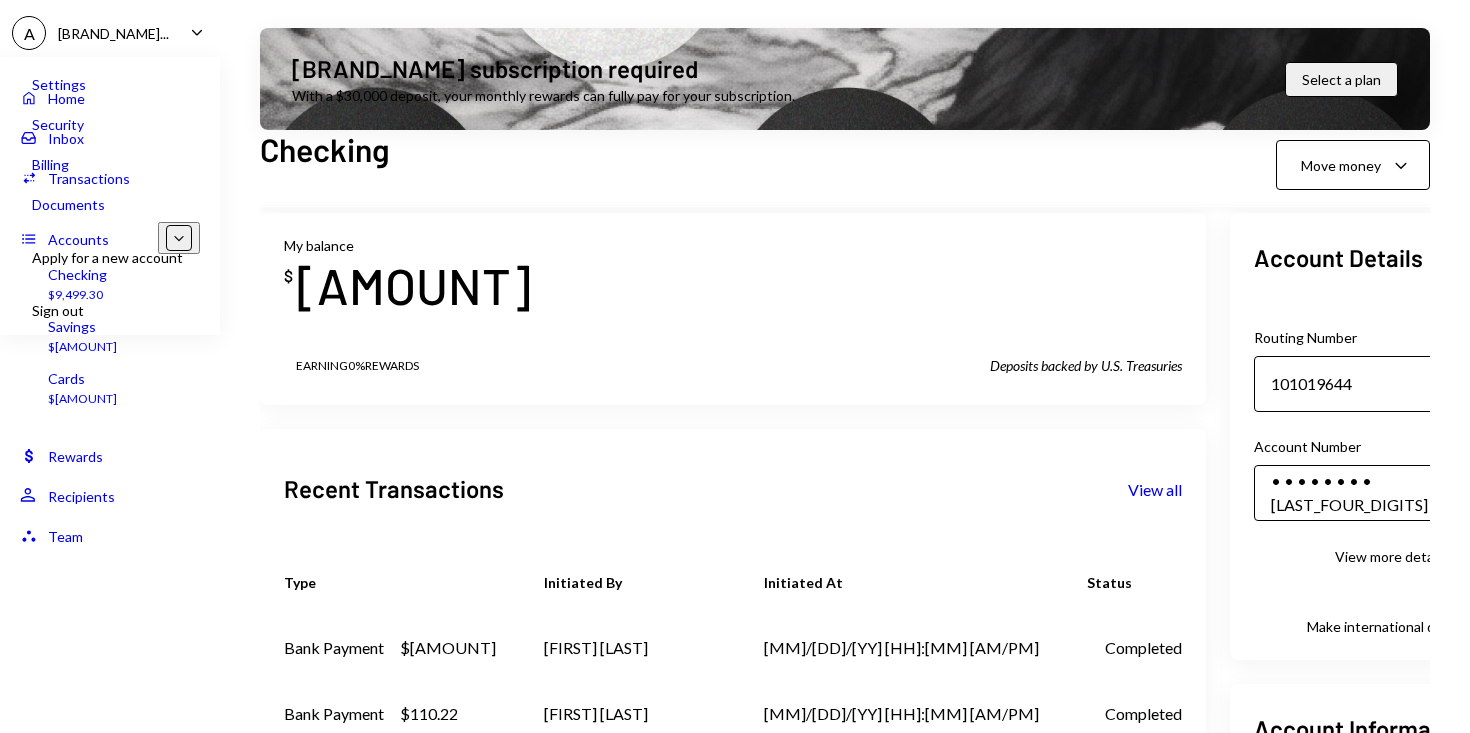 click on "Sign out" at bounding box center [140, 257] 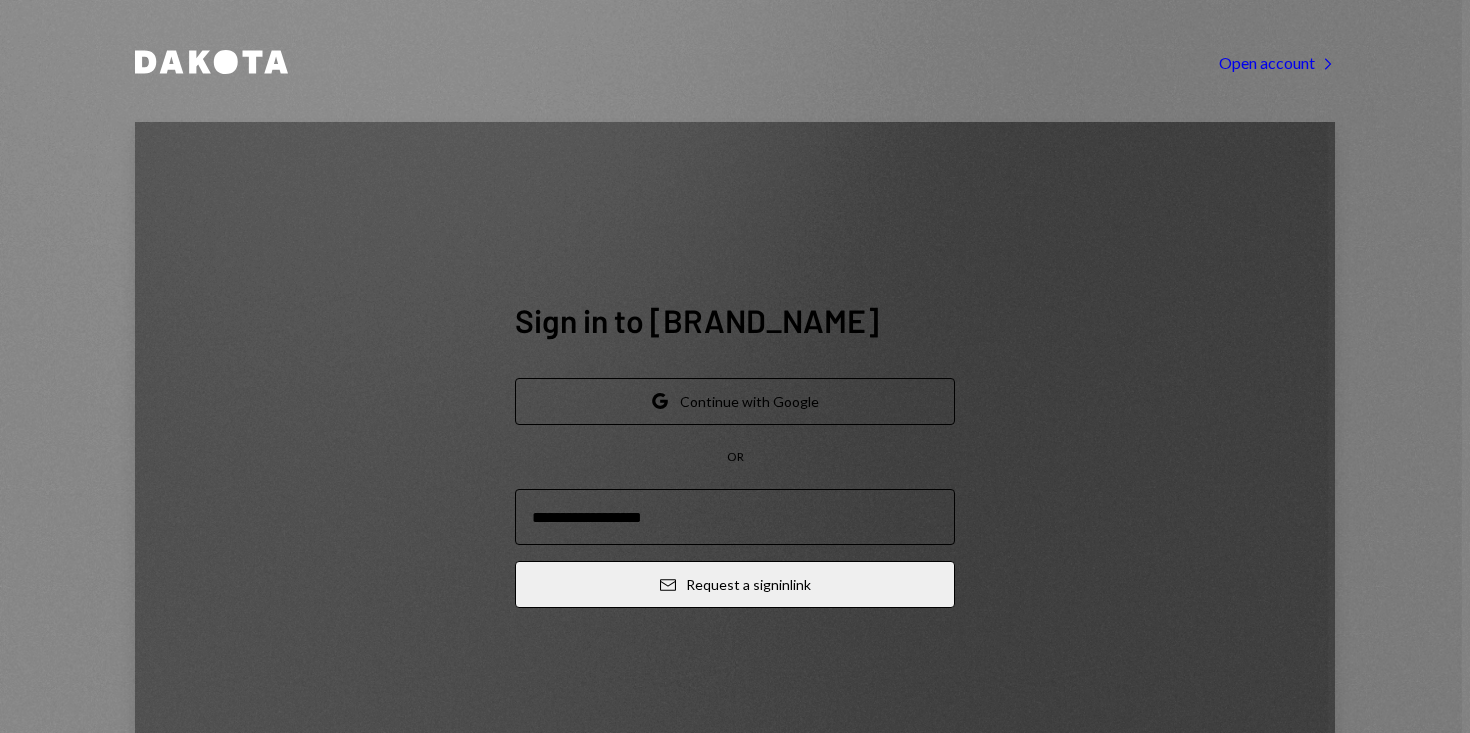 click at bounding box center [735, 517] 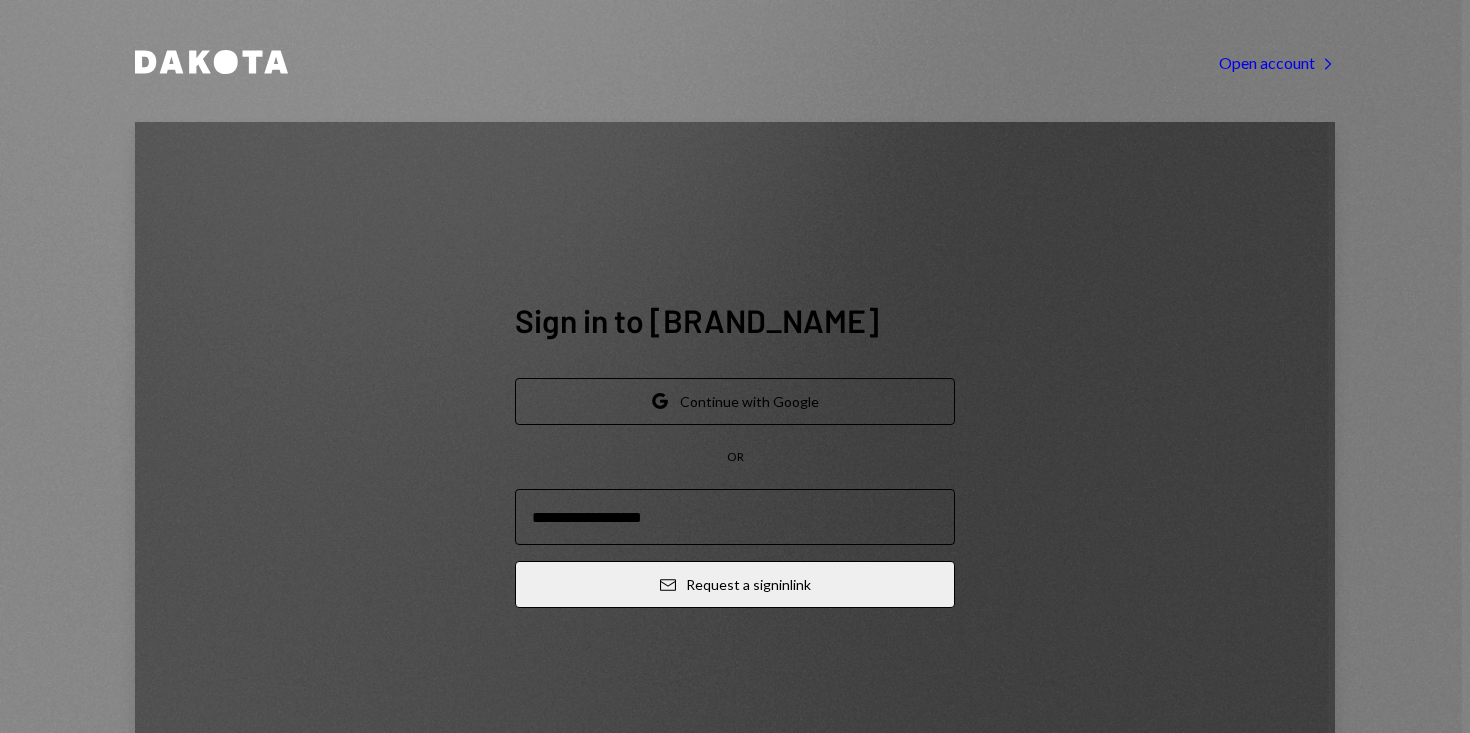 type on "**********" 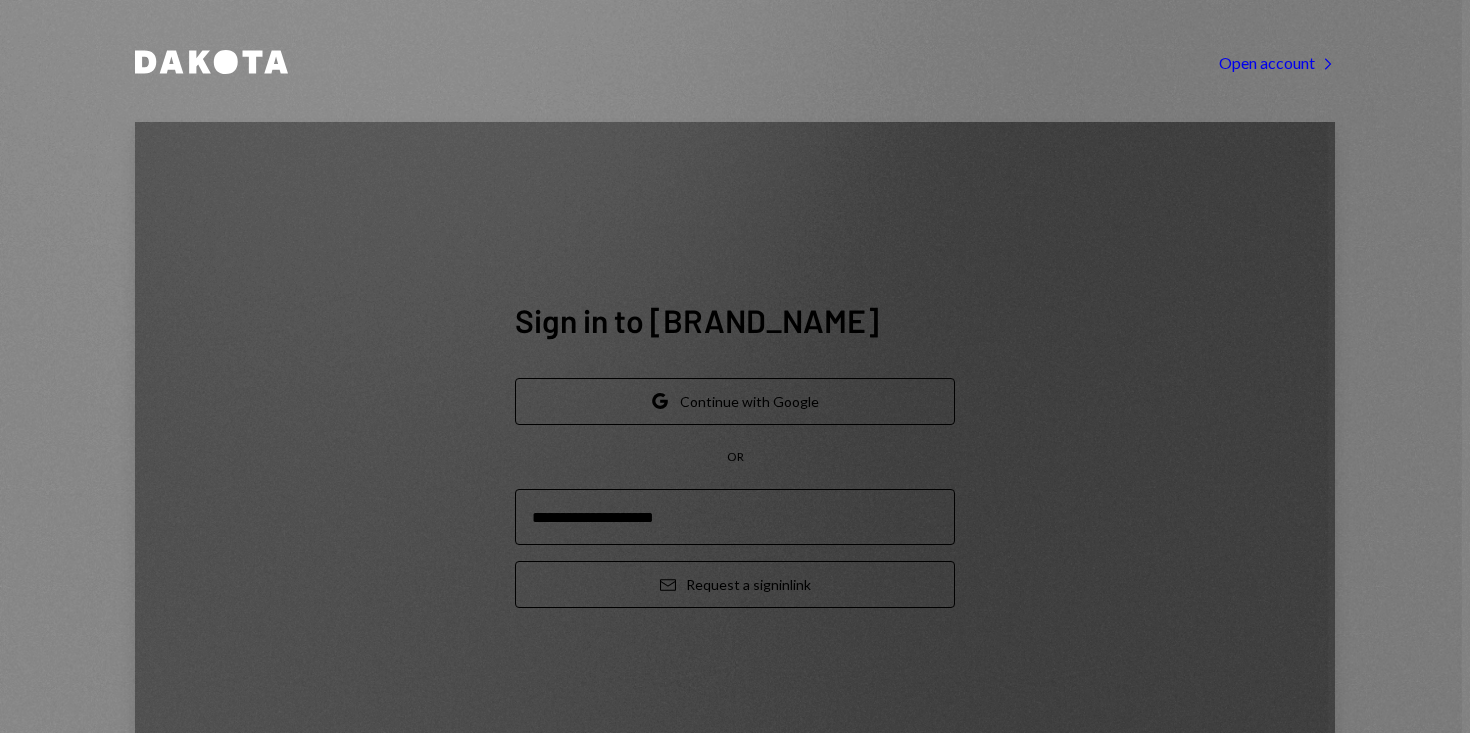 click on "Email Request a sign  in  link" at bounding box center [735, 584] 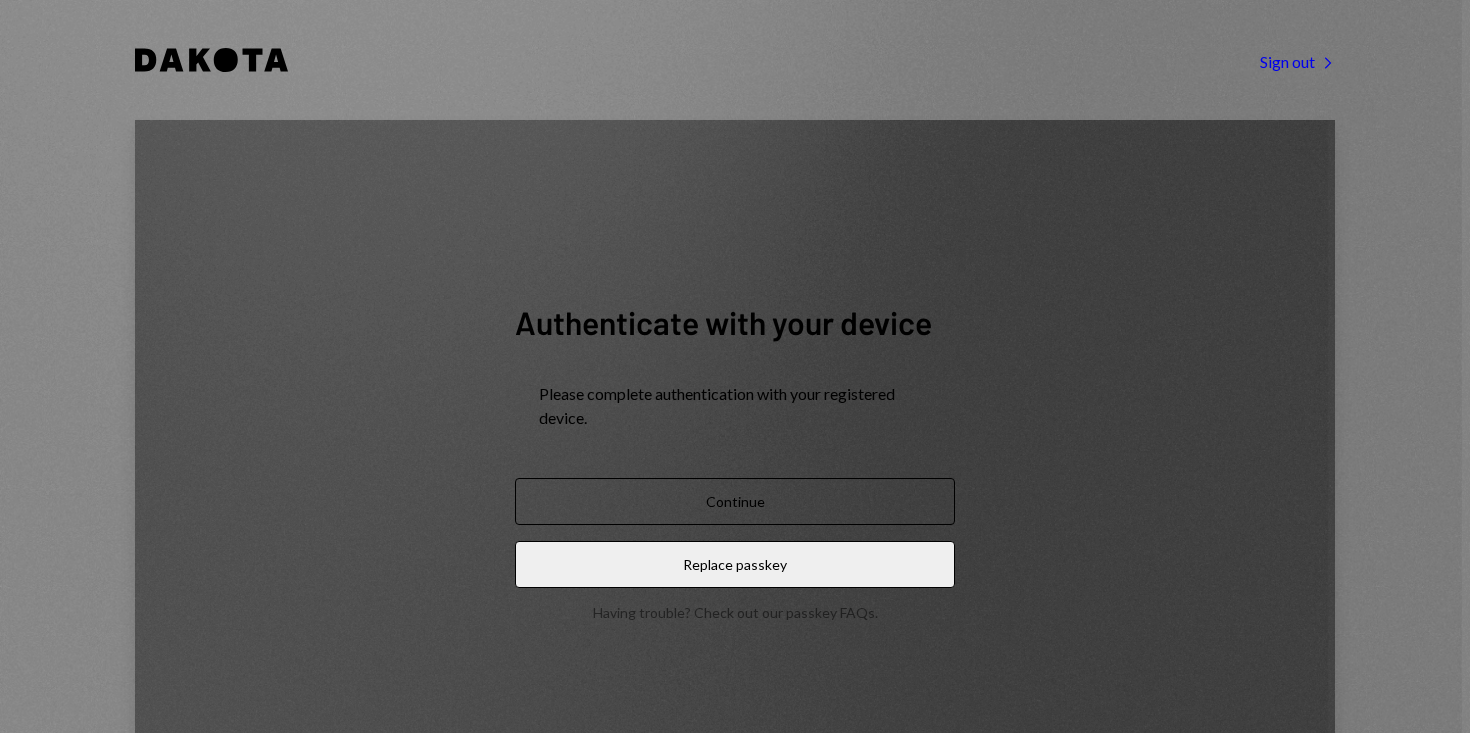 scroll, scrollTop: 0, scrollLeft: 0, axis: both 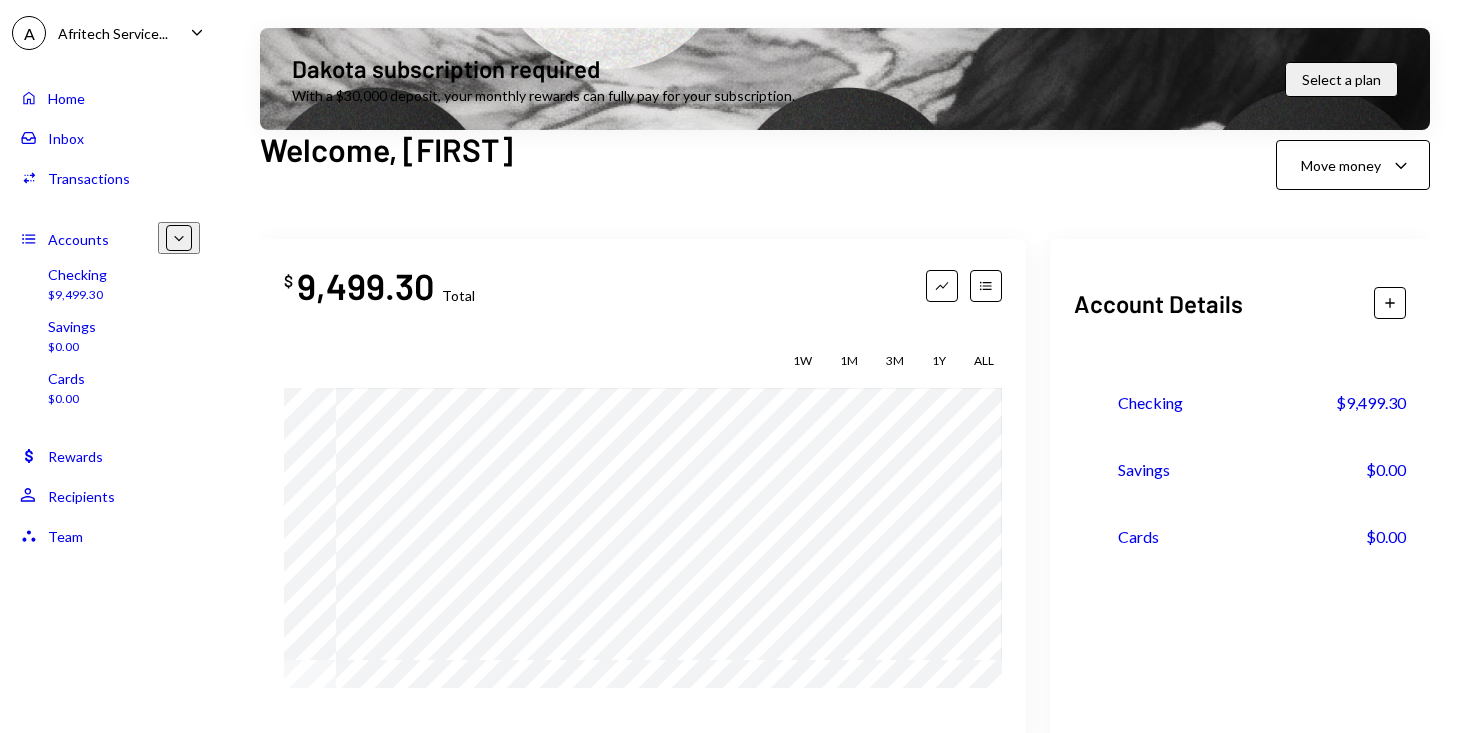 click on "A Afritech Service... Caret Down" at bounding box center (110, 33) 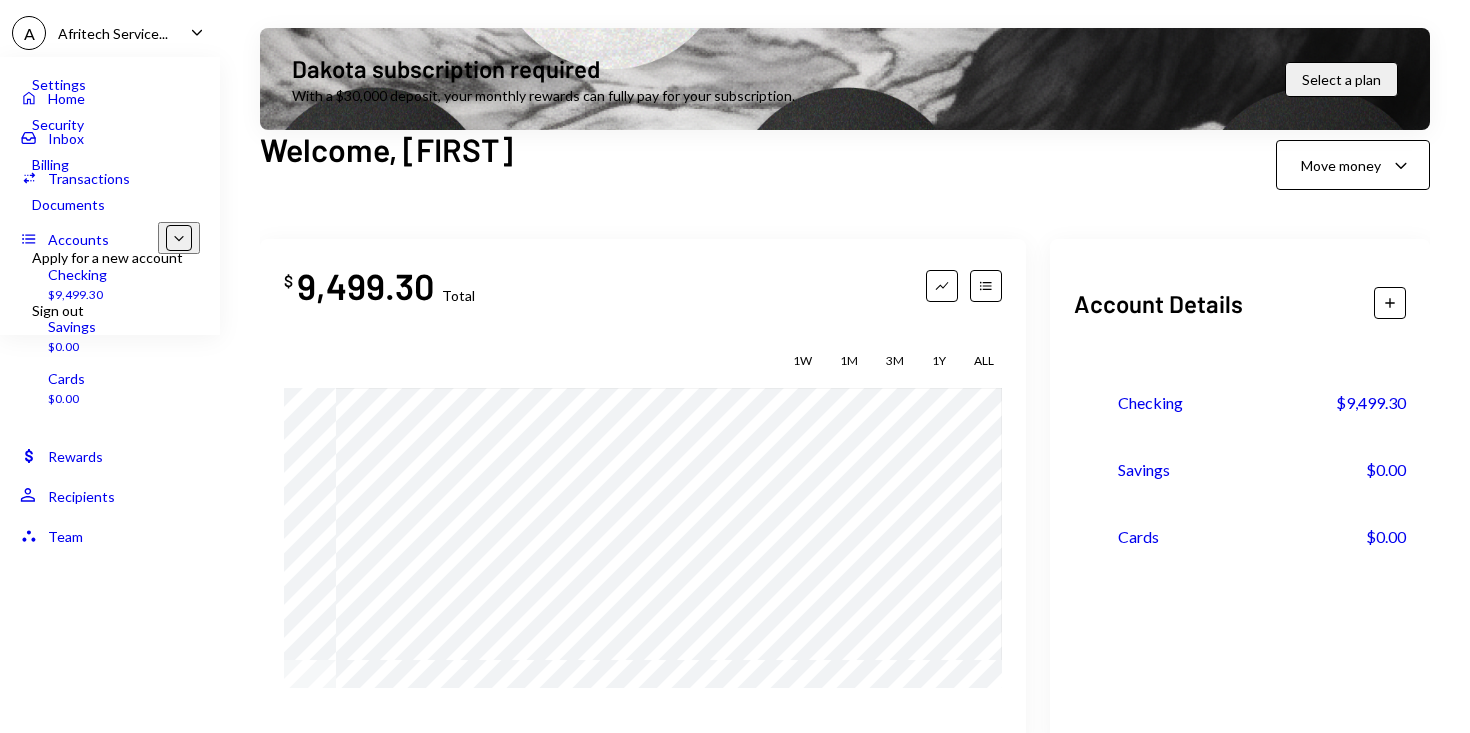 click on "Sign out" at bounding box center [140, 257] 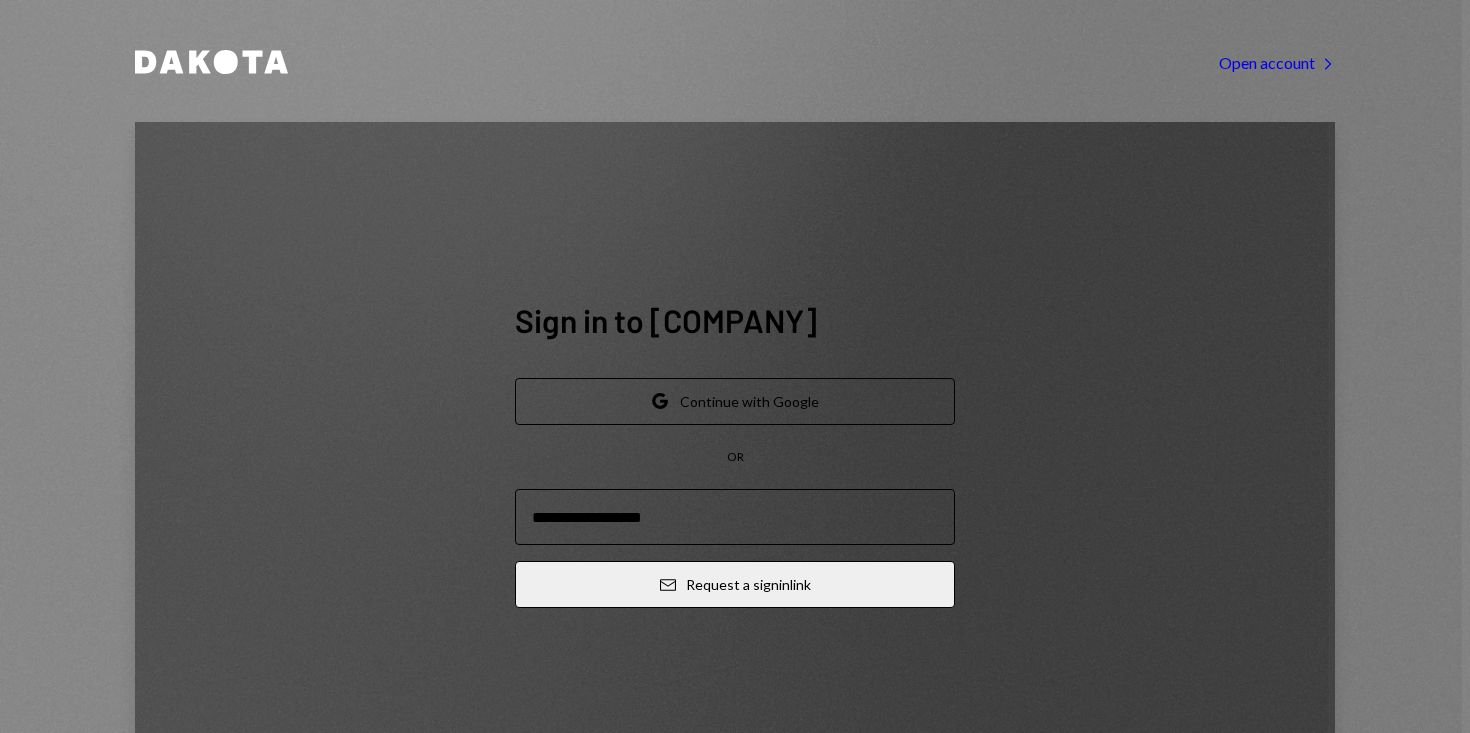 click at bounding box center [735, 517] 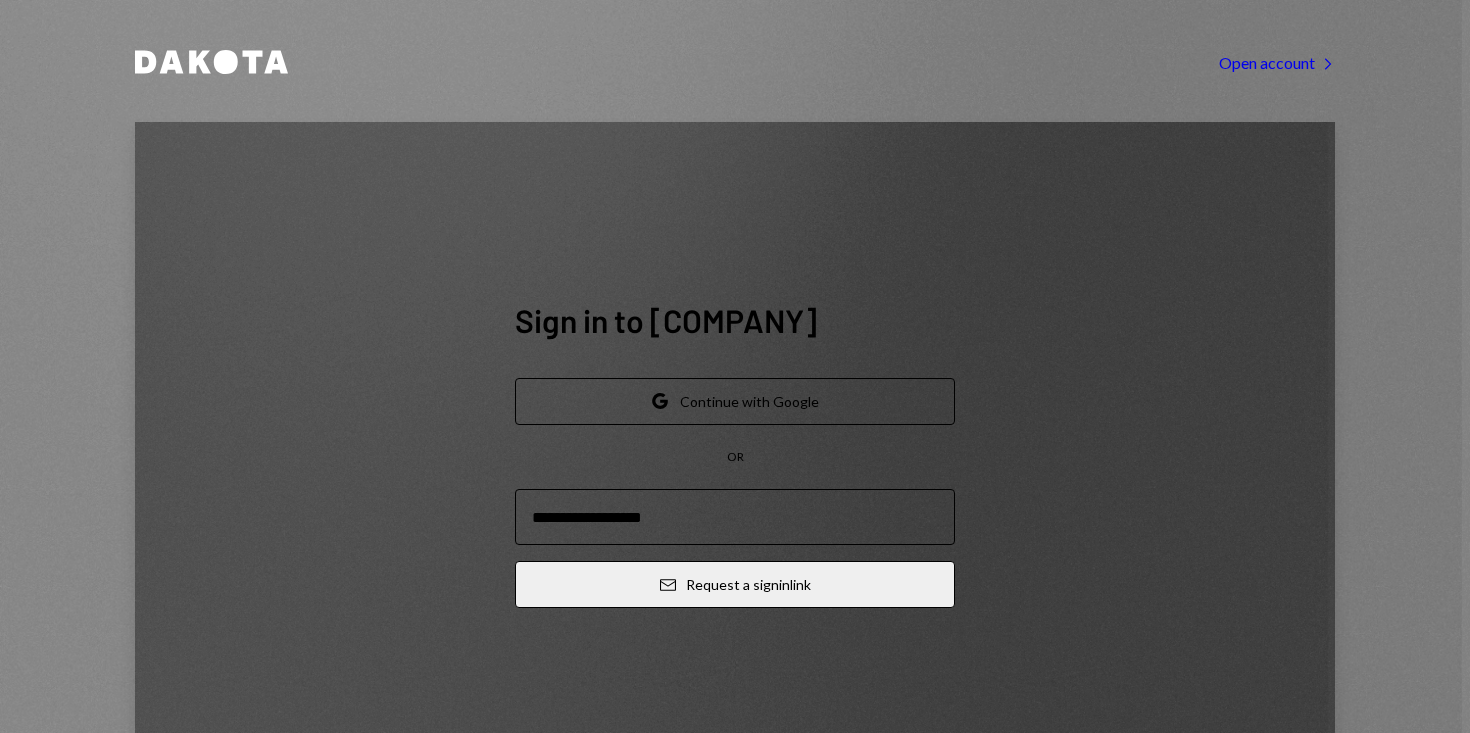 type on "**********" 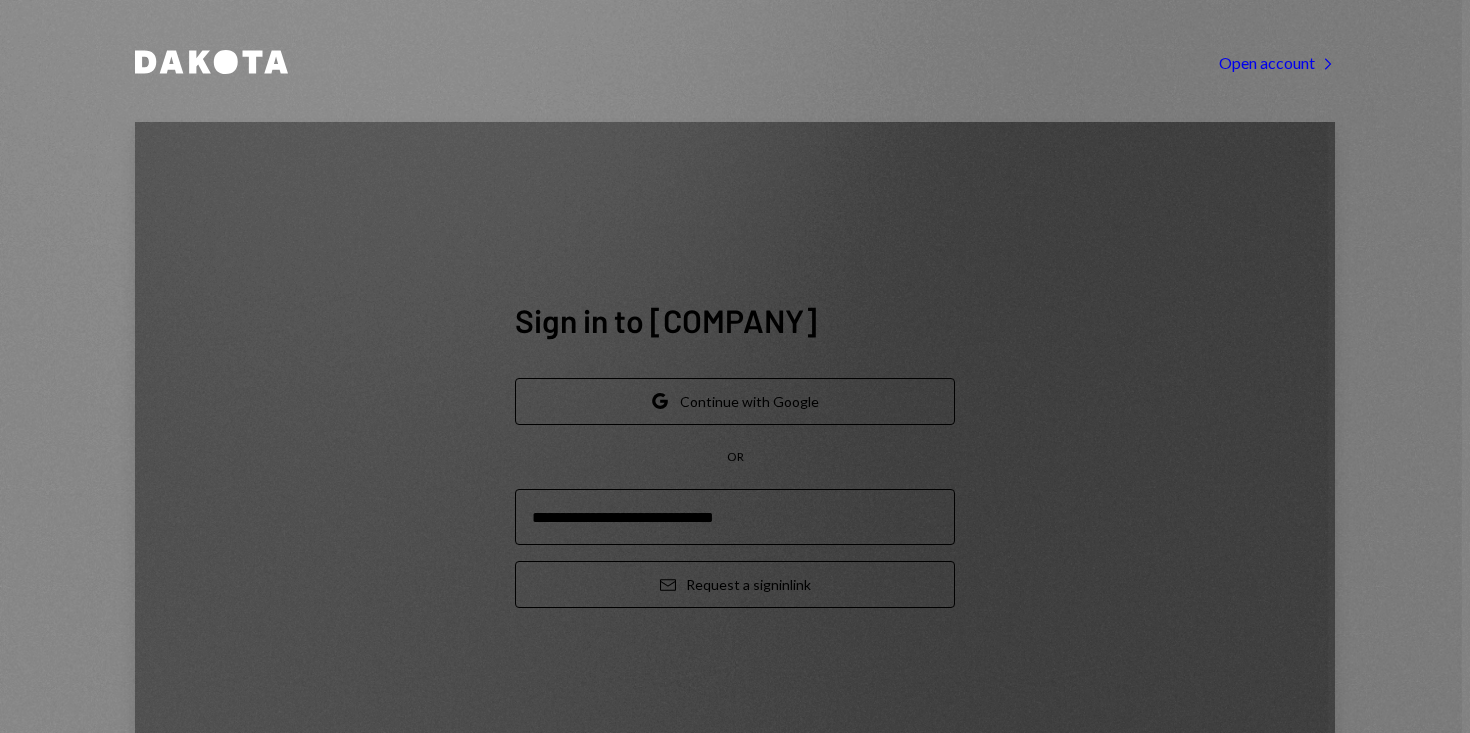 click on "Email Request a sign  in  link" at bounding box center [735, 584] 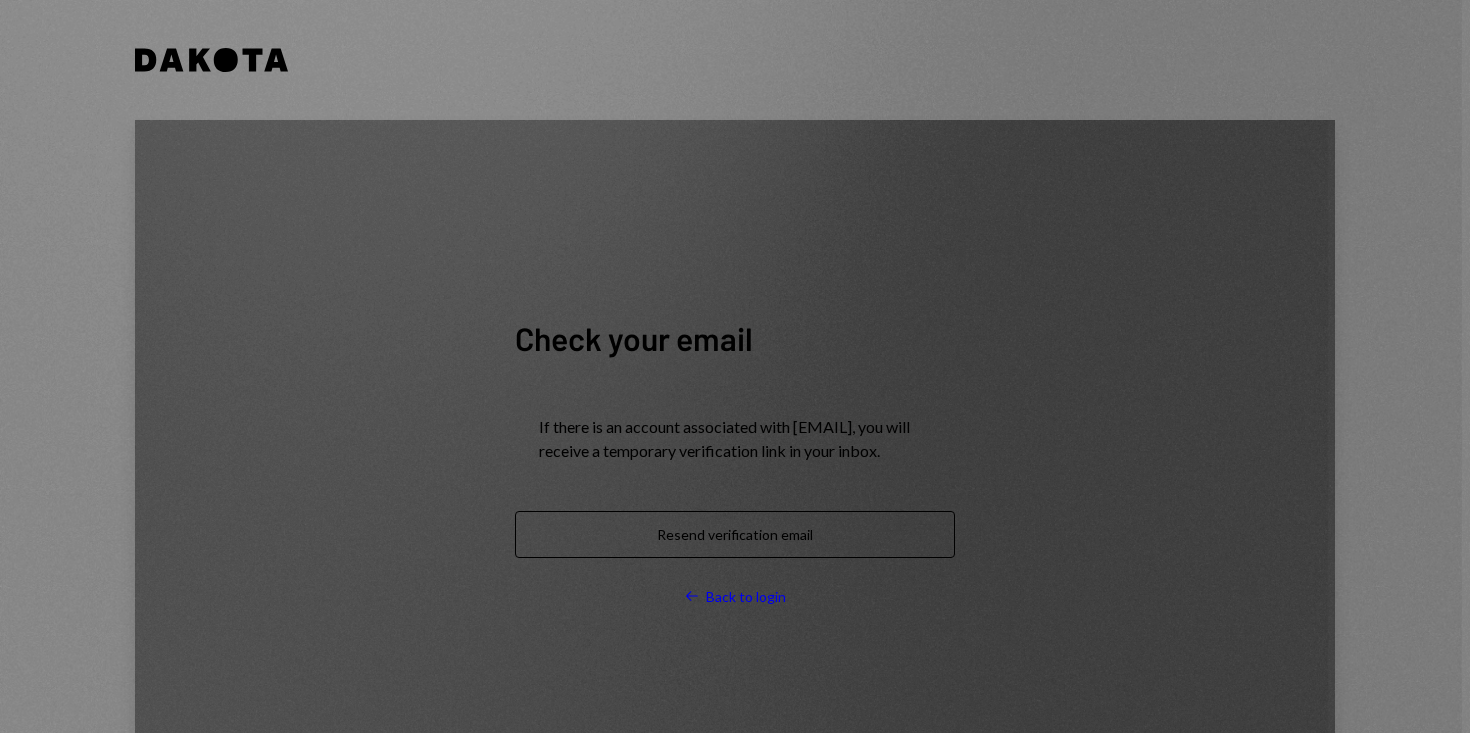 click on "Resend verification email" at bounding box center (735, 534) 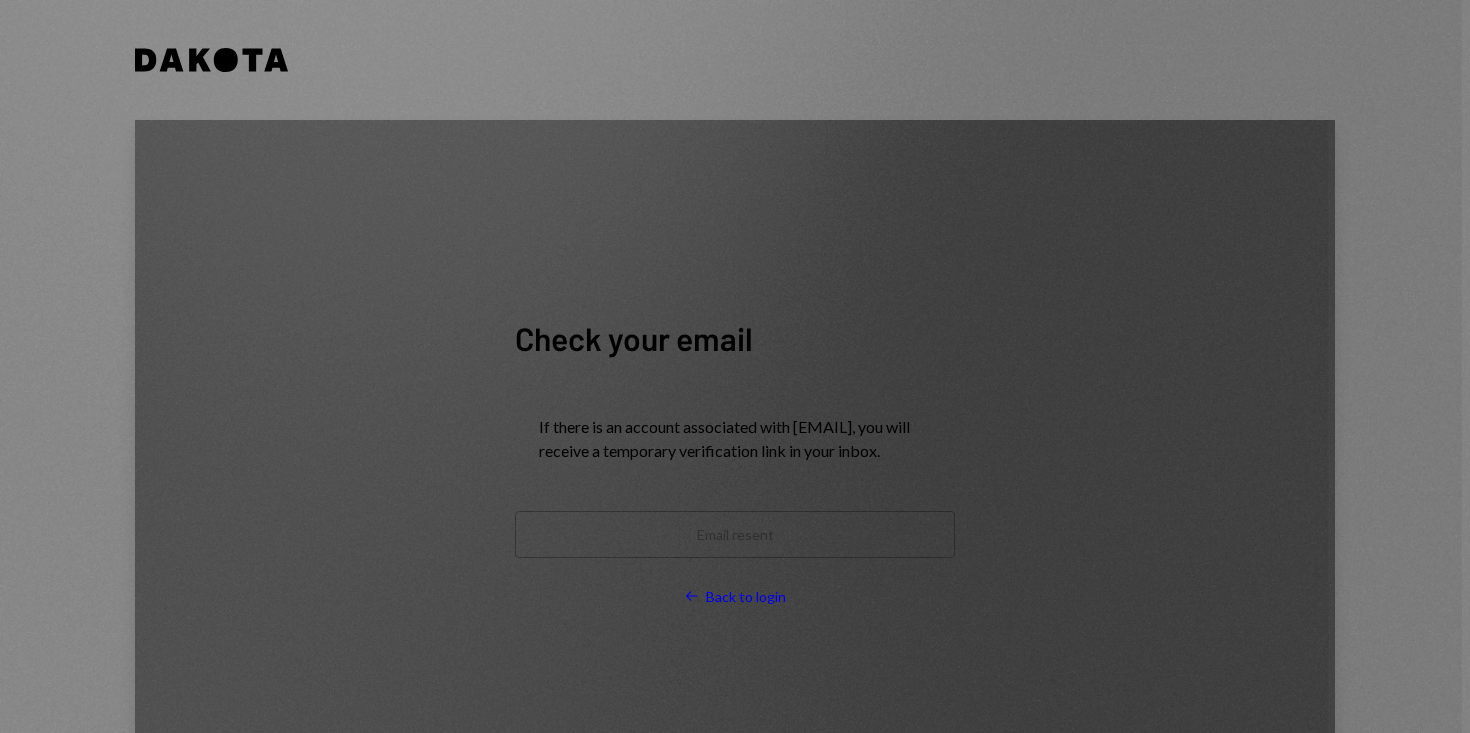 click on "Left Arrow Back to login" at bounding box center (735, 596) 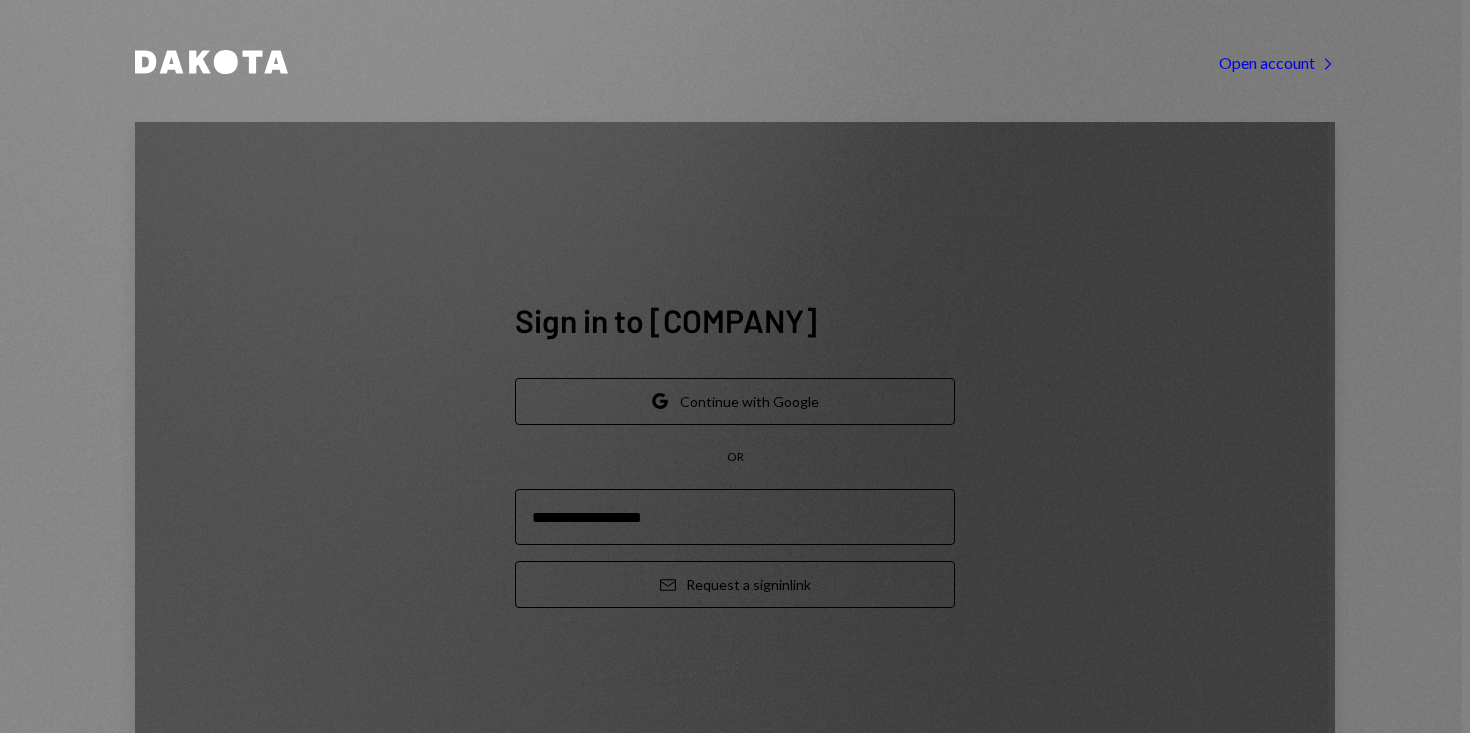 click on "Email Request a sign  in  link" at bounding box center (735, 584) 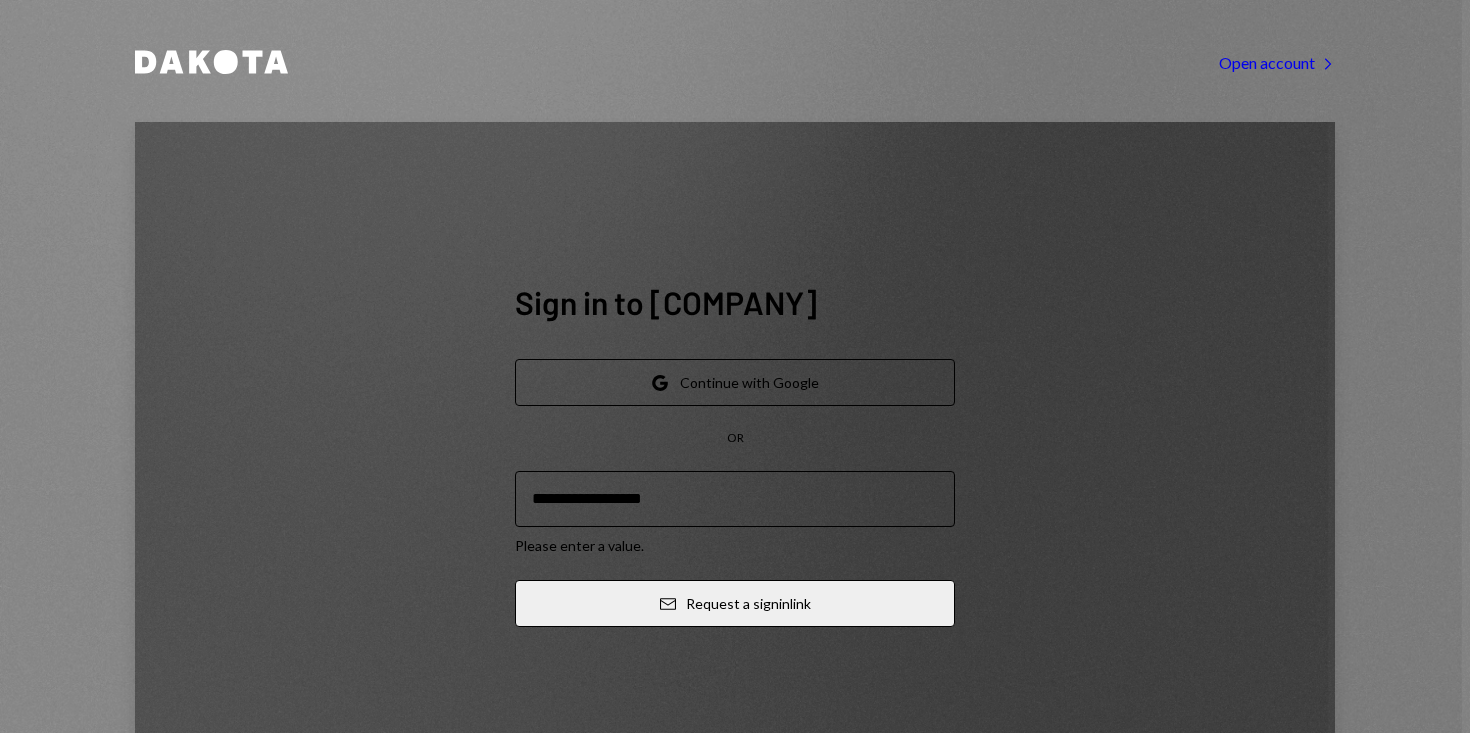 click at bounding box center [735, 499] 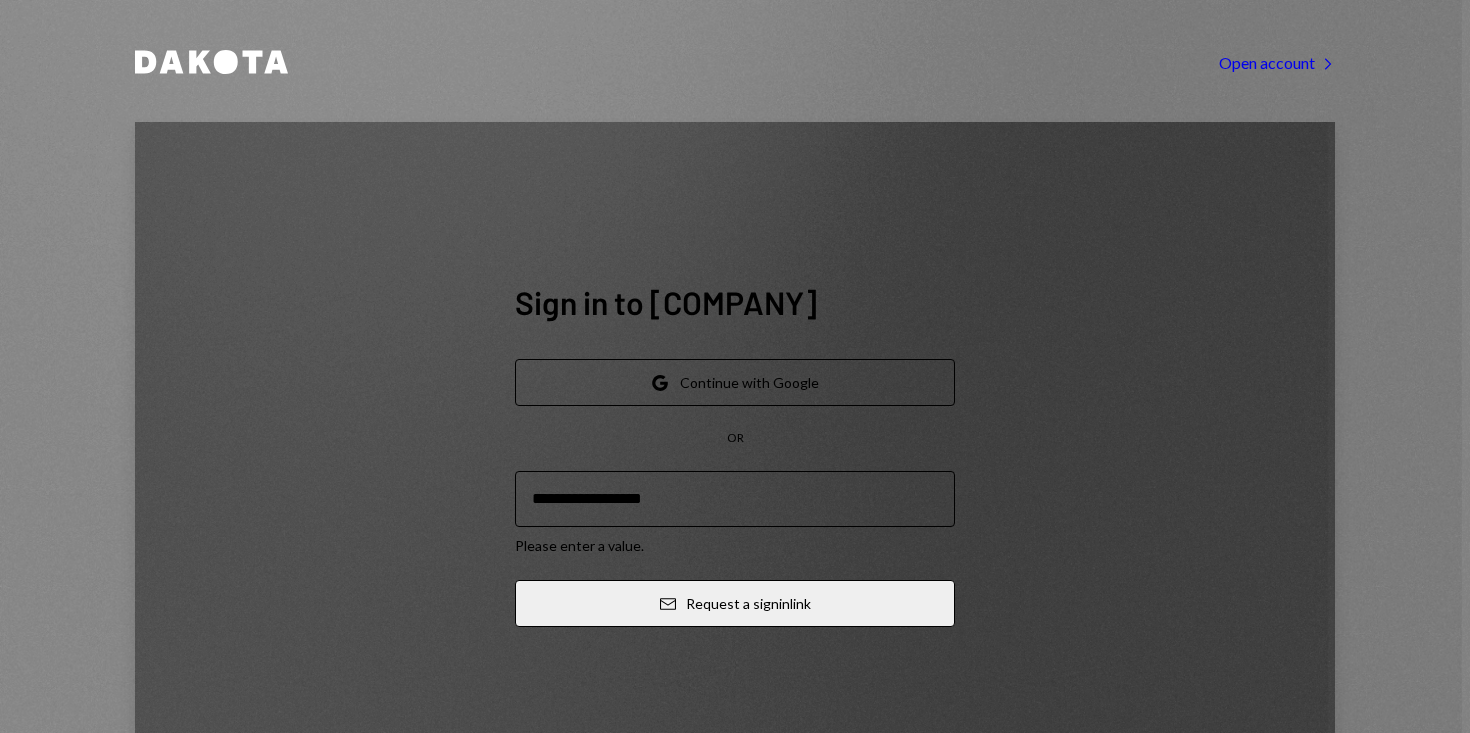 type on "**********" 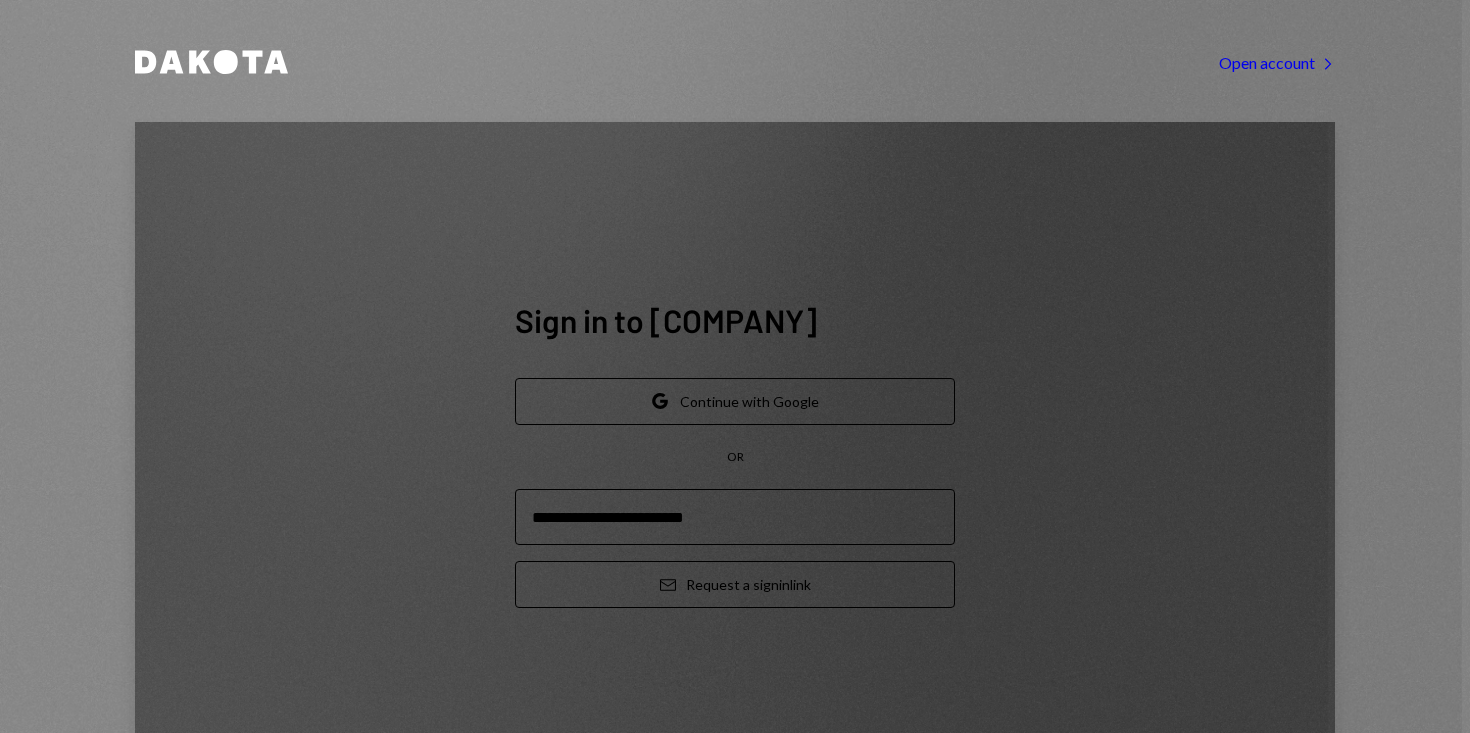 click on "Email Request a sign  in  link" at bounding box center [735, 584] 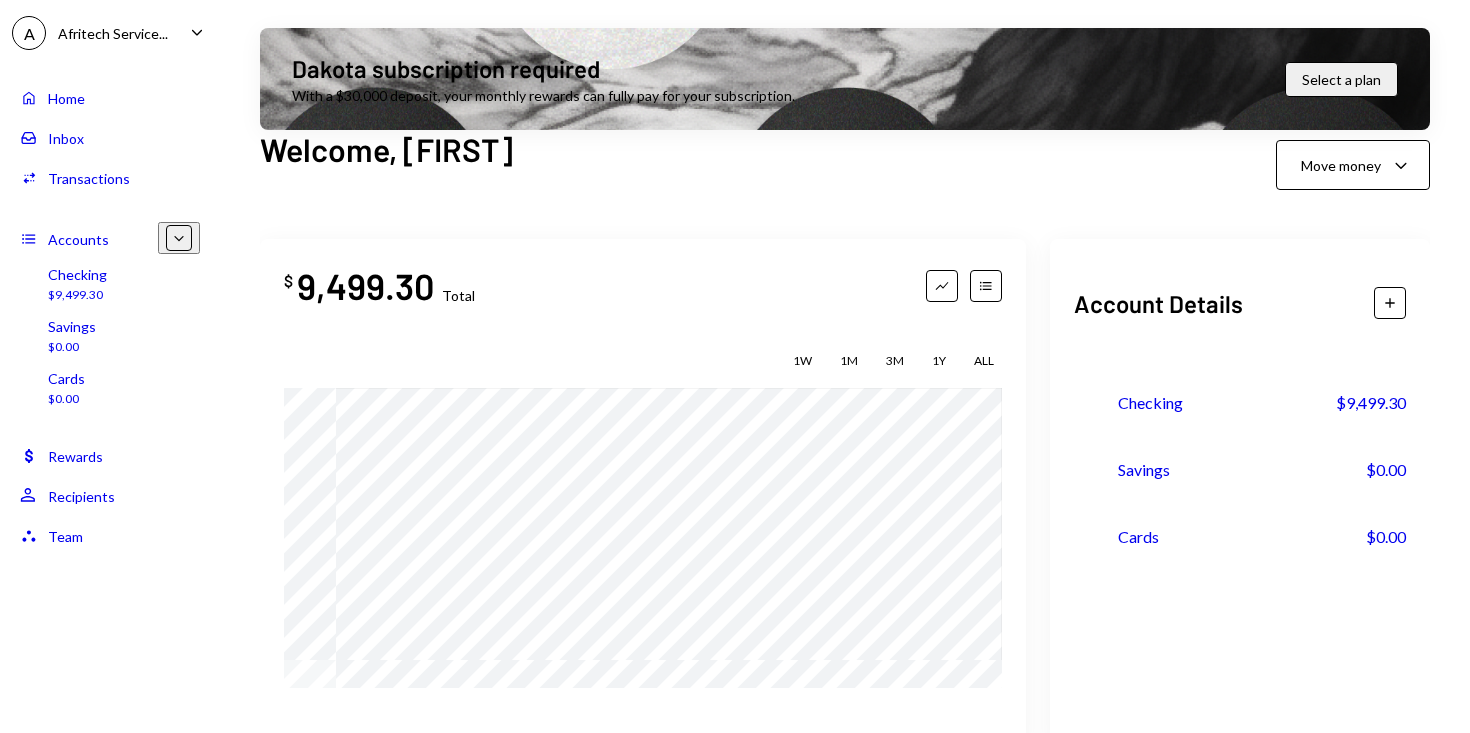 click on "[BRAND_NAME]..." at bounding box center (113, 33) 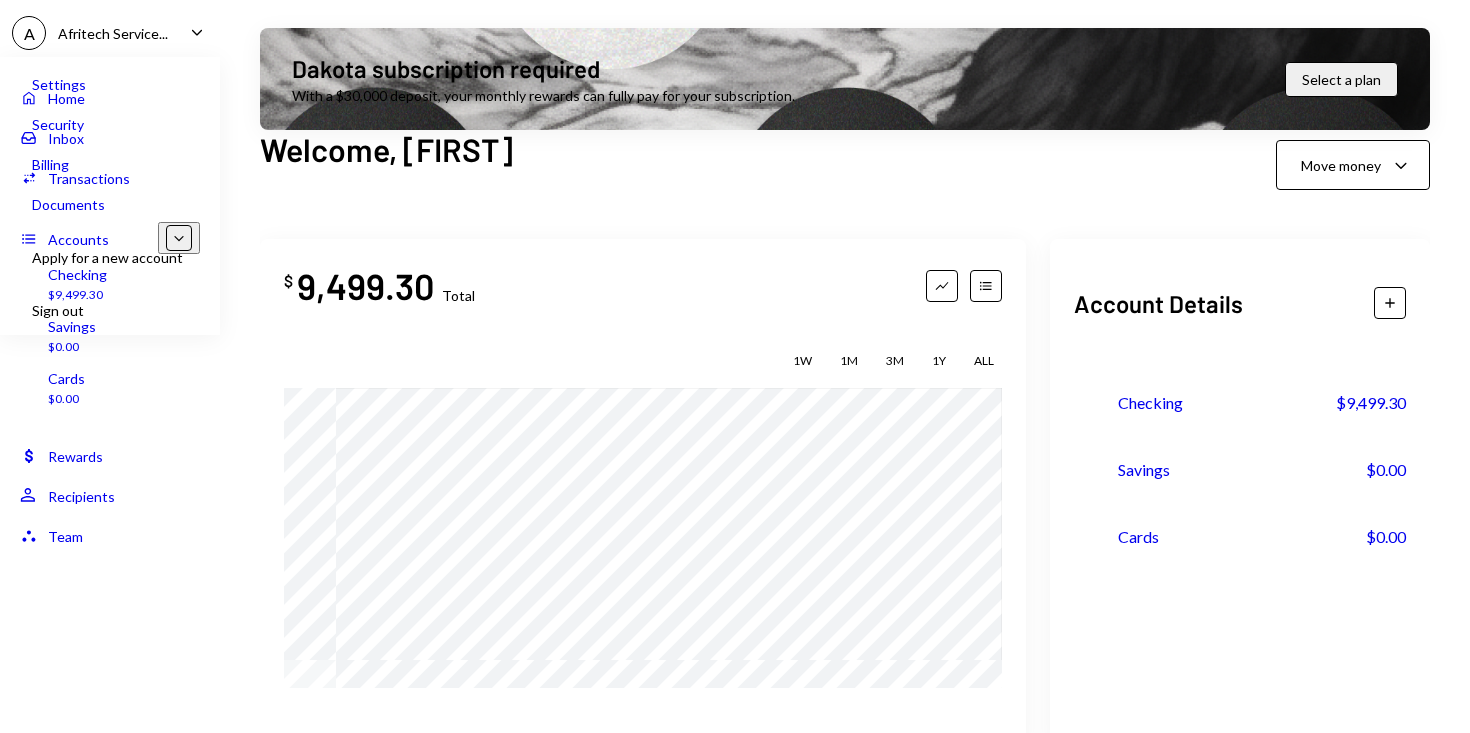 click on "Sign out" at bounding box center (140, 257) 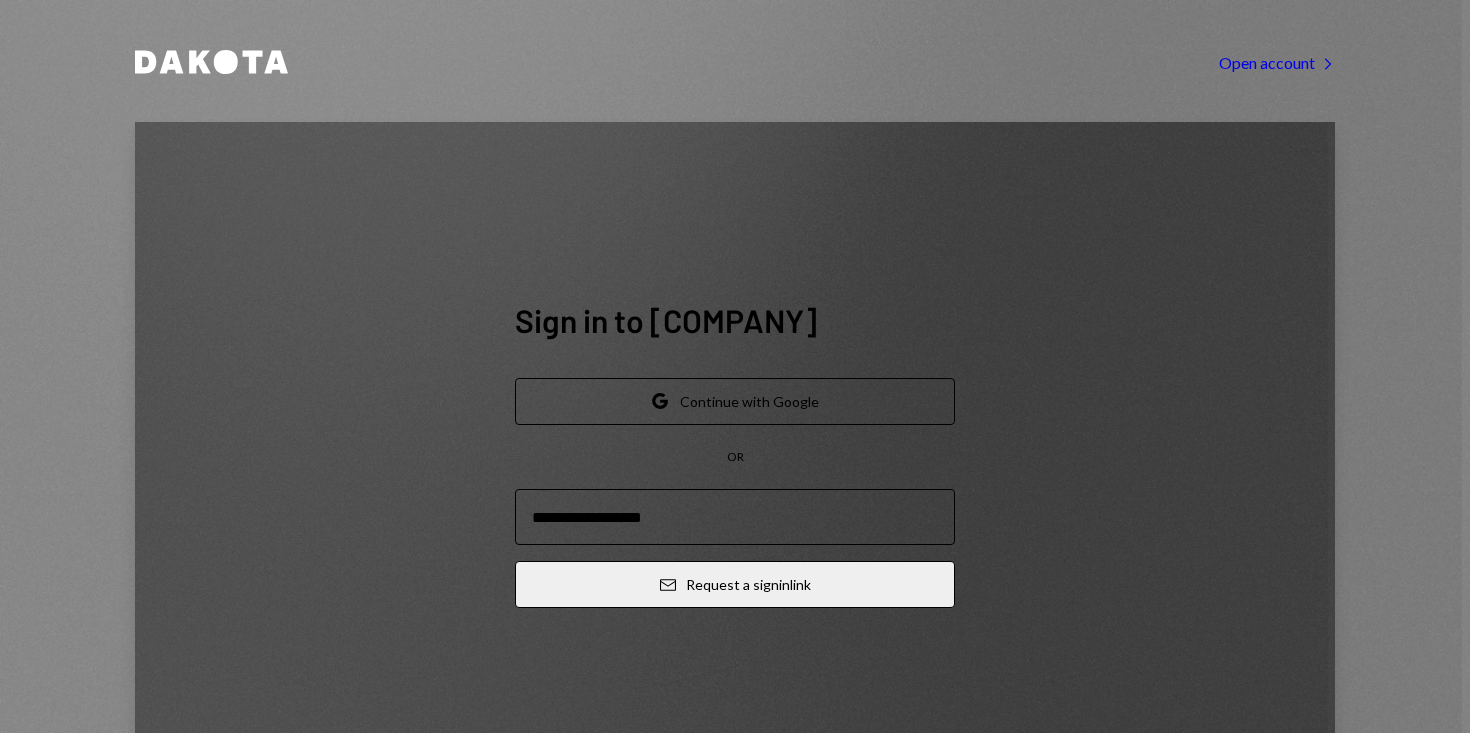click at bounding box center (735, 517) 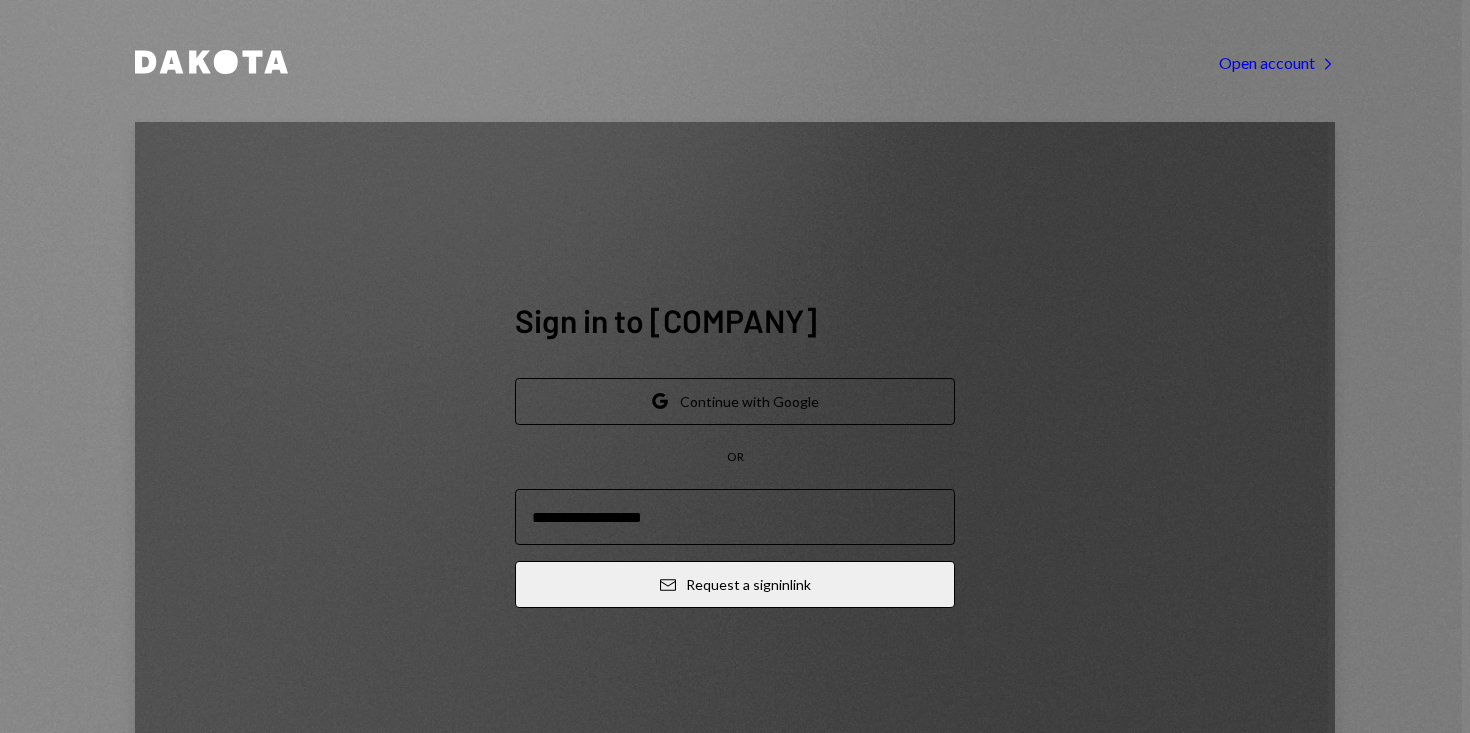 type on "**********" 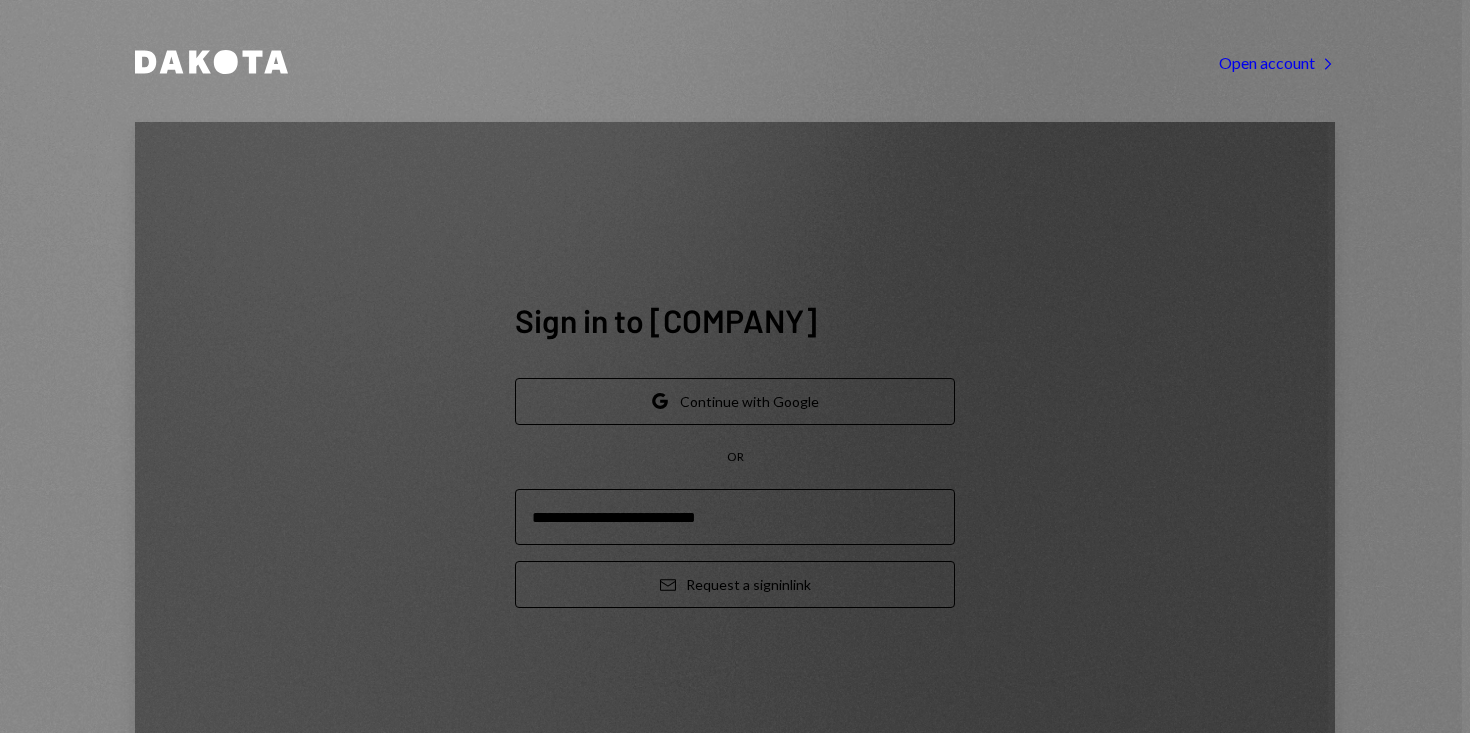 click on "Email Request a sign  in  link" at bounding box center [735, 584] 